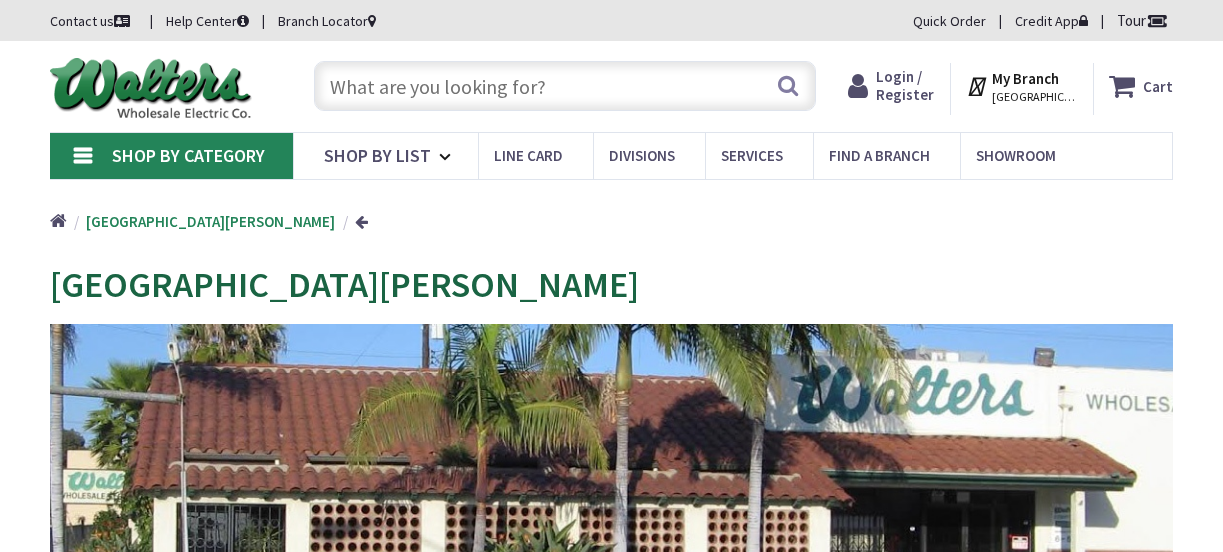scroll, scrollTop: 0, scrollLeft: 0, axis: both 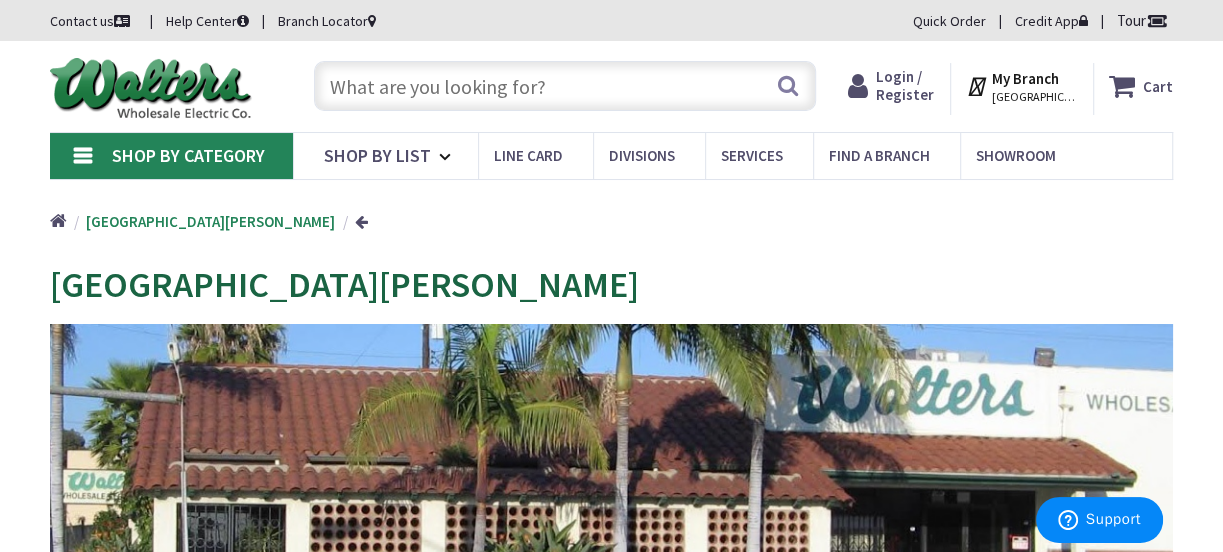 click at bounding box center [565, 86] 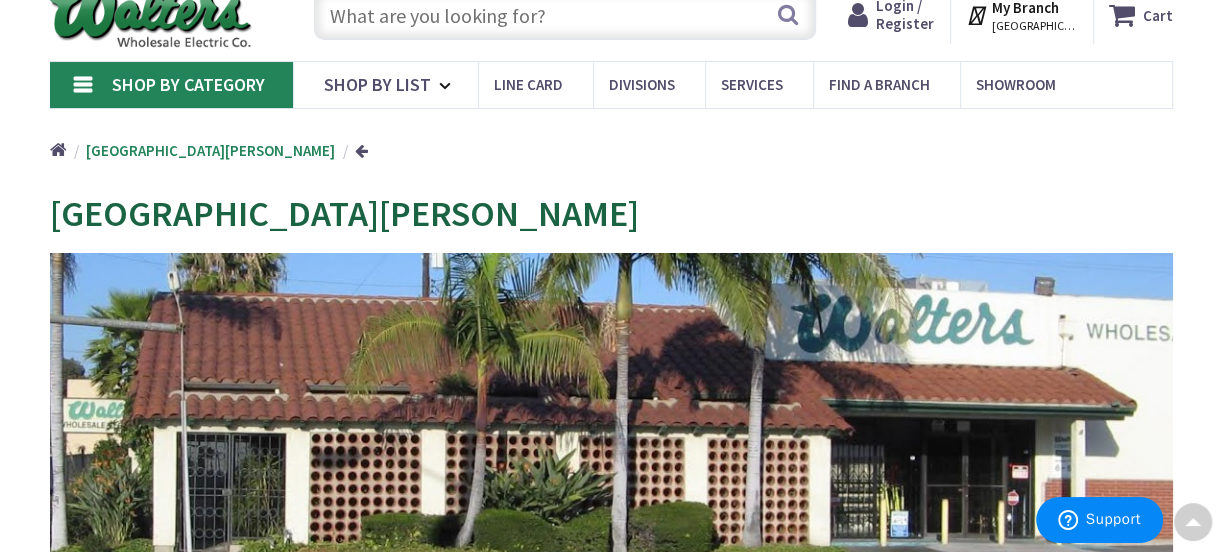 scroll, scrollTop: 0, scrollLeft: 0, axis: both 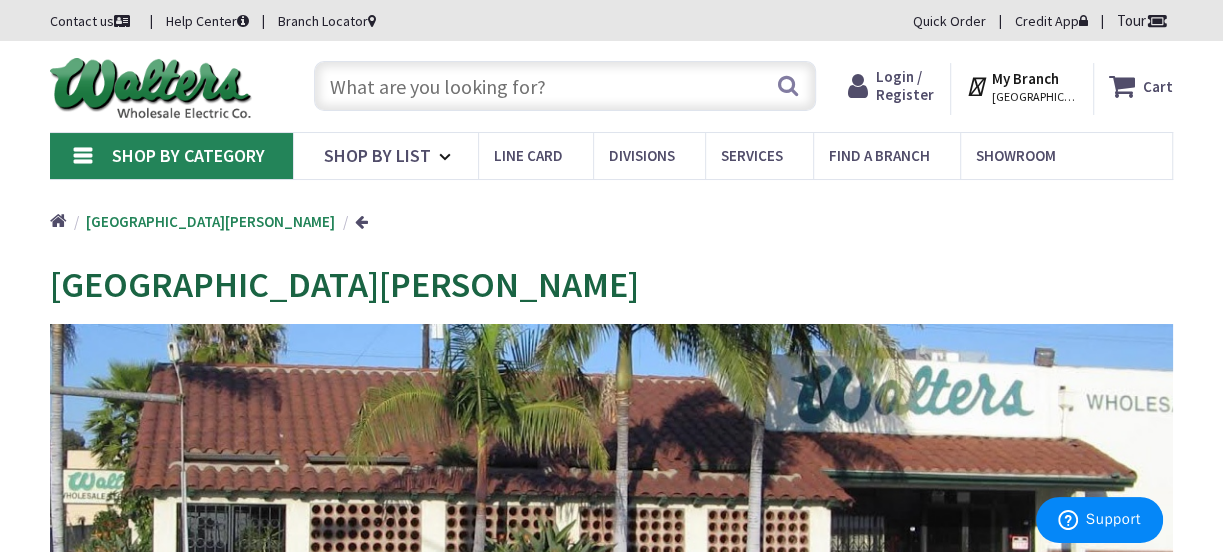 click at bounding box center [565, 86] 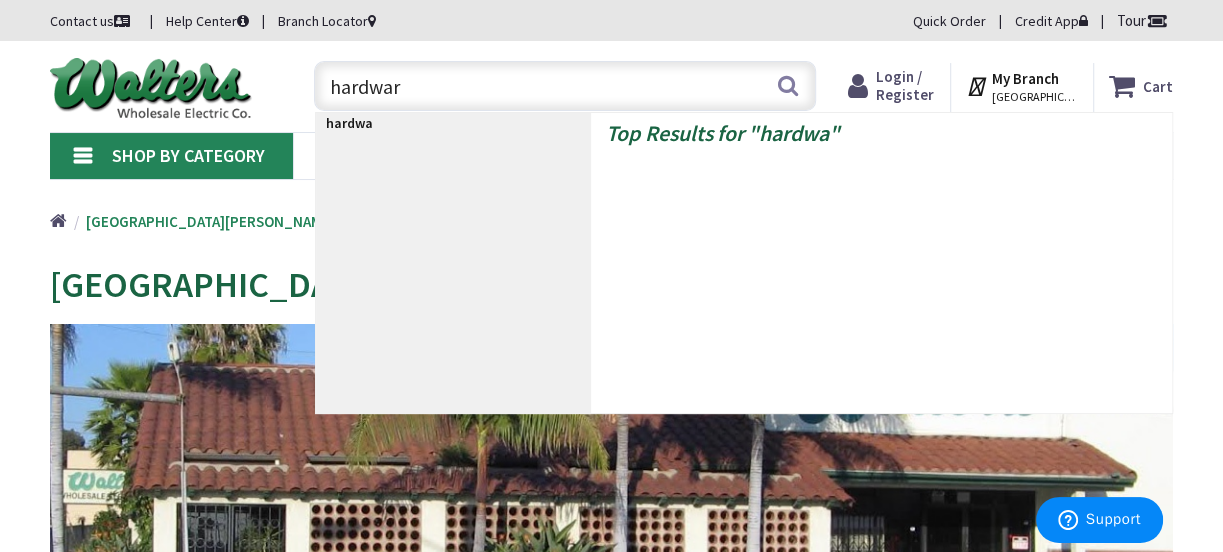 type on "hardware" 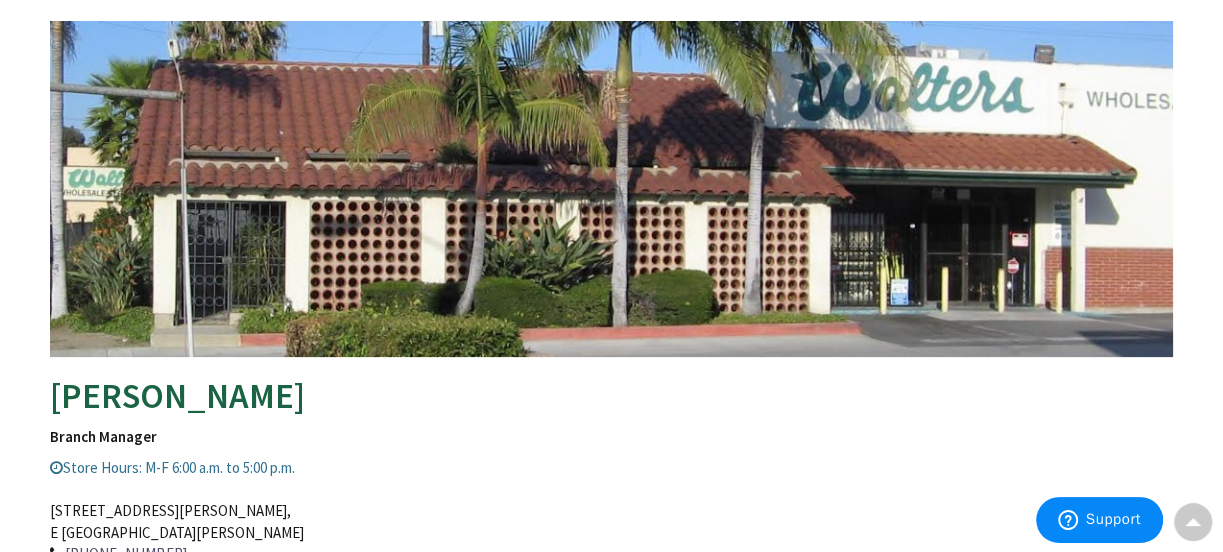 scroll, scrollTop: 0, scrollLeft: 0, axis: both 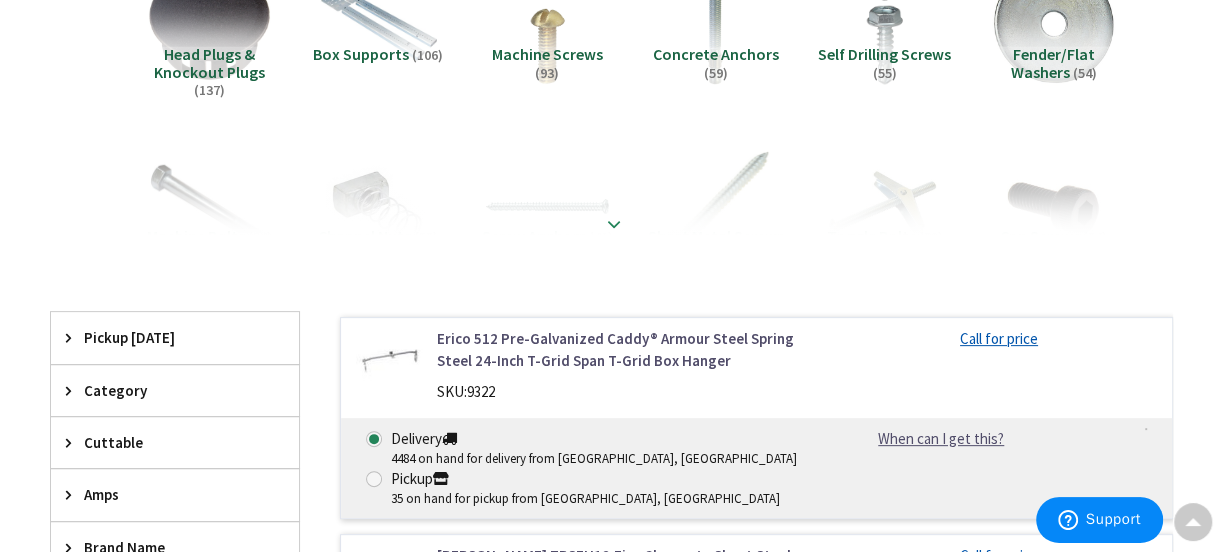 click at bounding box center (614, 224) 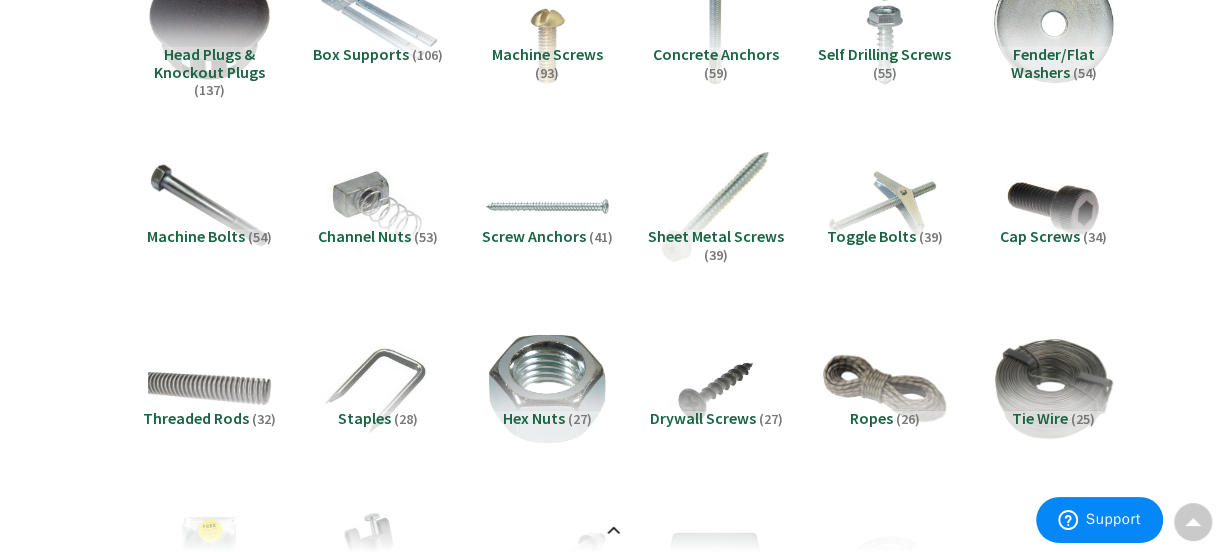 scroll, scrollTop: 0, scrollLeft: 0, axis: both 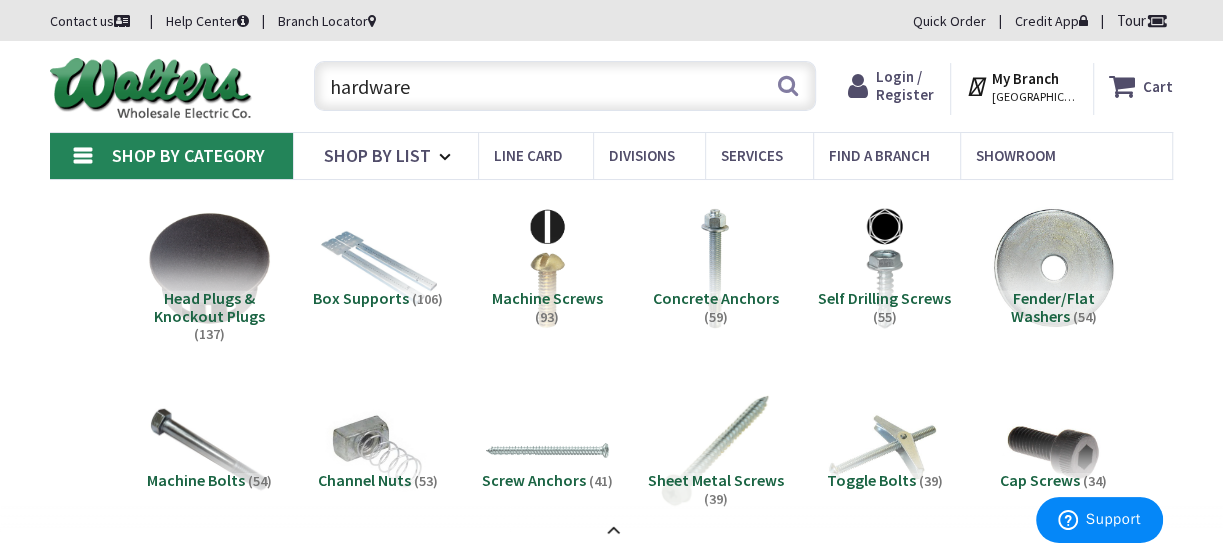 click on "Machine Screws" at bounding box center [547, 298] 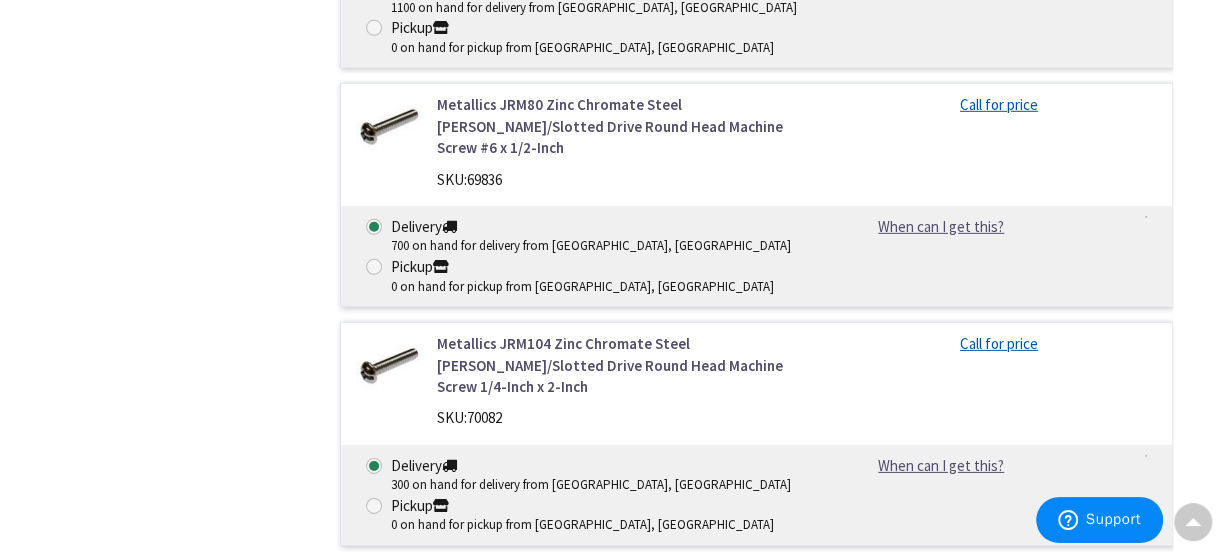 scroll, scrollTop: 7804, scrollLeft: 0, axis: vertical 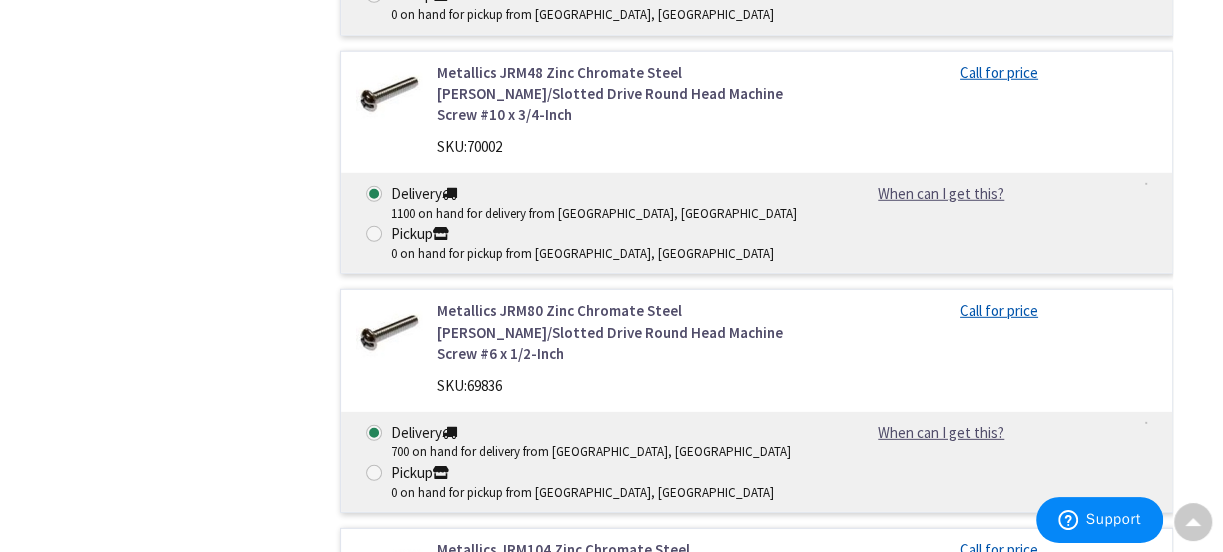 click on "Metallics JRM90 Zinc Chromate Steel Phillips/Slotted Drive Round Head Machine Screw #8 x 2-1/2-Inch" at bounding box center [624, 1027] 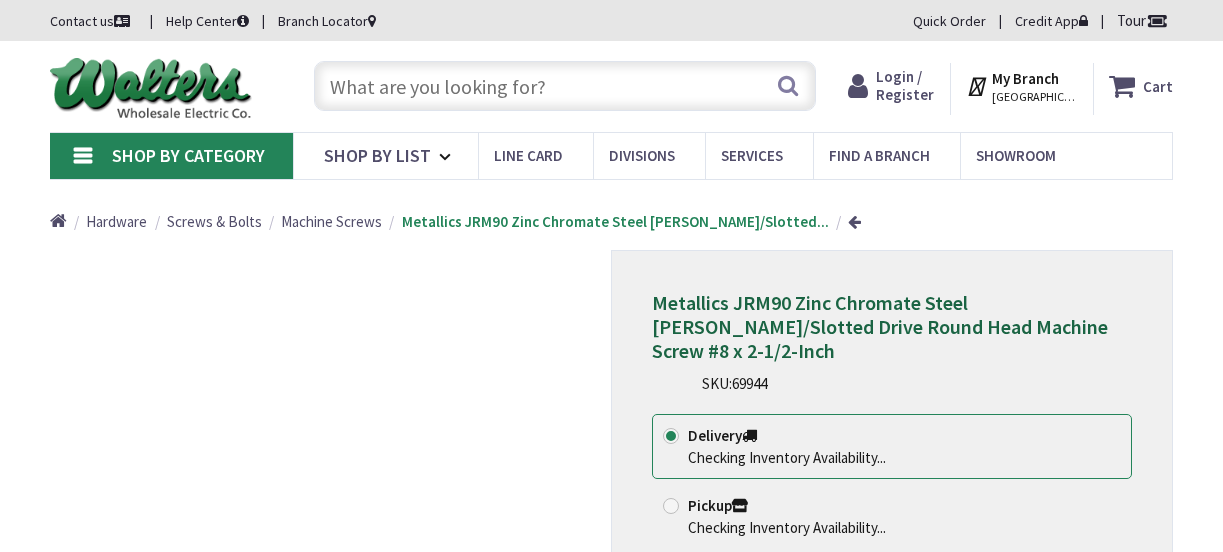 scroll, scrollTop: 0, scrollLeft: 0, axis: both 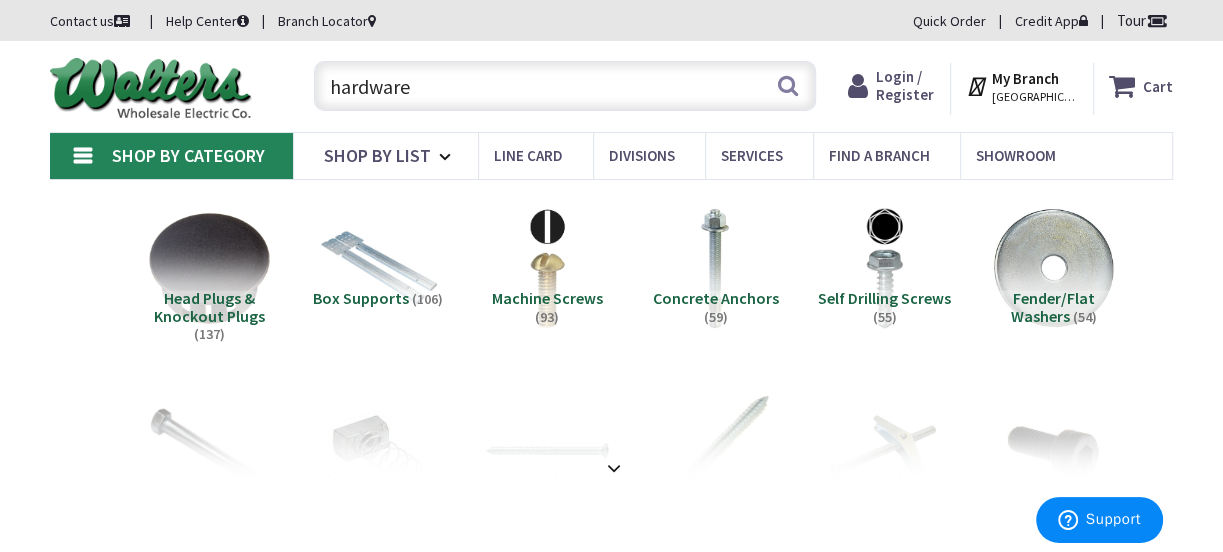 click on "Machine Screws" at bounding box center [547, 298] 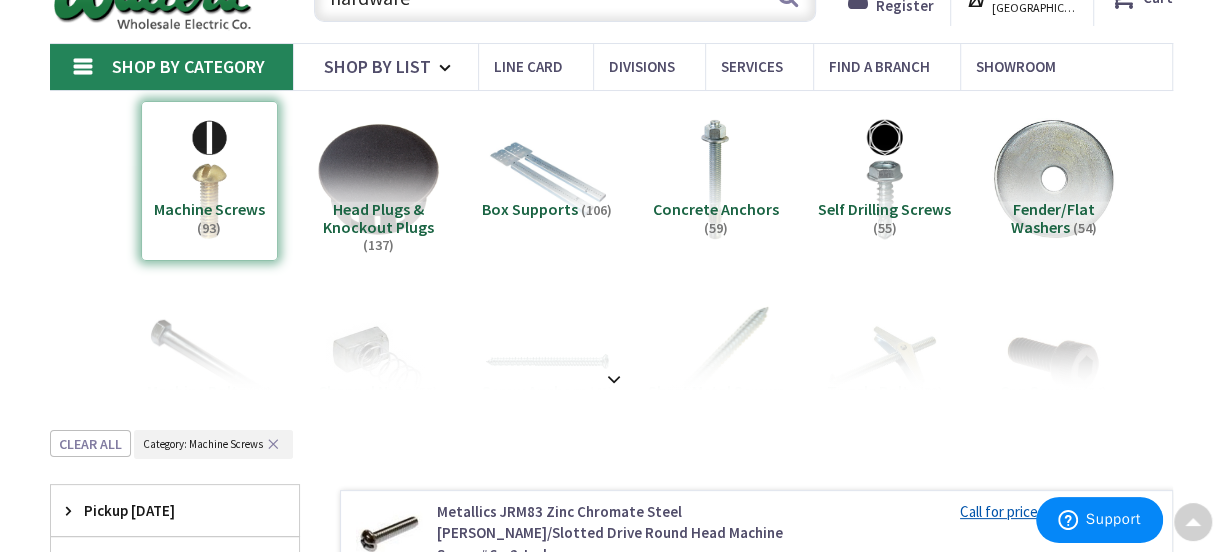 scroll, scrollTop: 0, scrollLeft: 0, axis: both 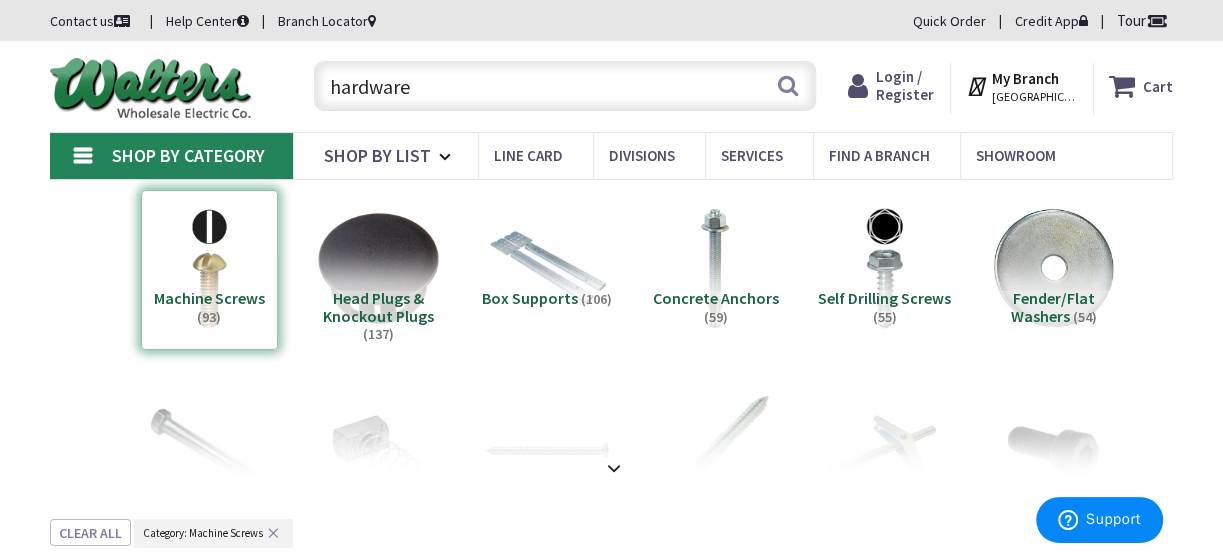 click on "hardware" at bounding box center (565, 86) 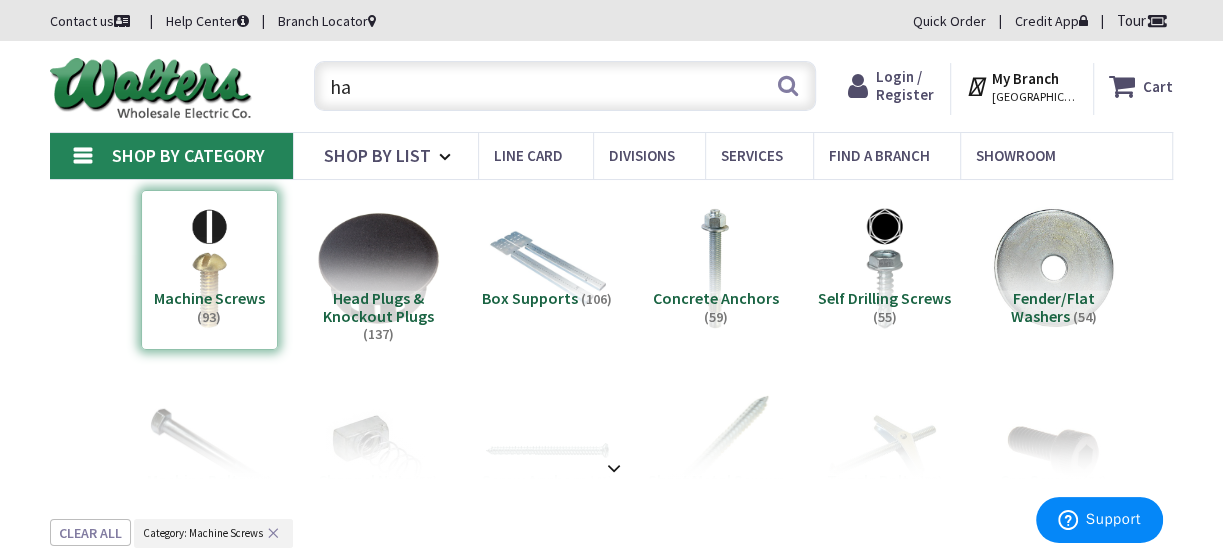 type on "h" 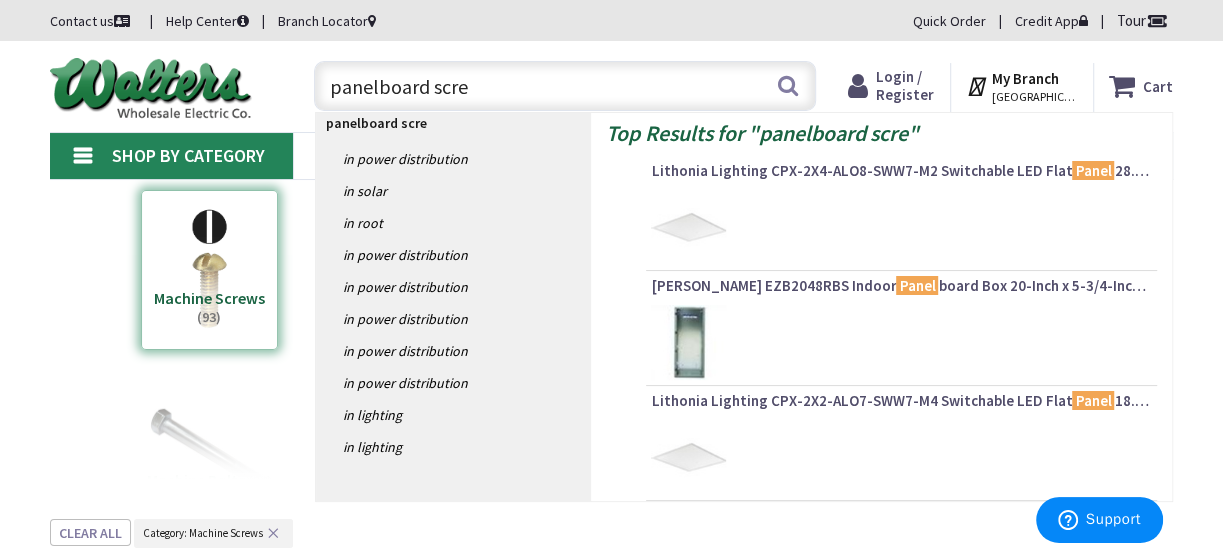 type on "panelboard screw" 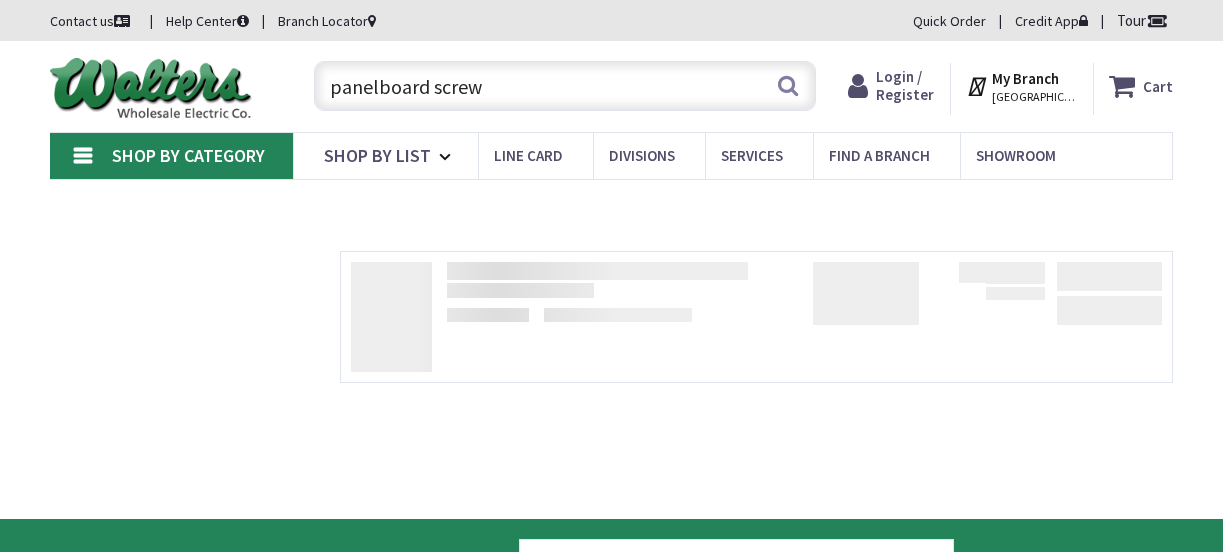scroll, scrollTop: 0, scrollLeft: 0, axis: both 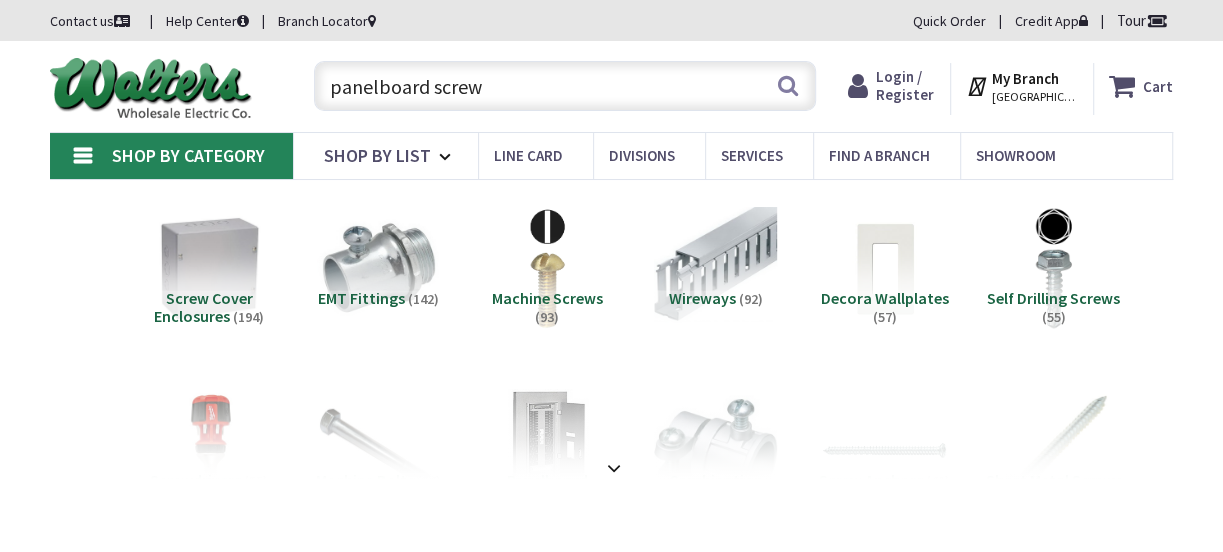 drag, startPoint x: 503, startPoint y: 80, endPoint x: 290, endPoint y: 82, distance: 213.00938 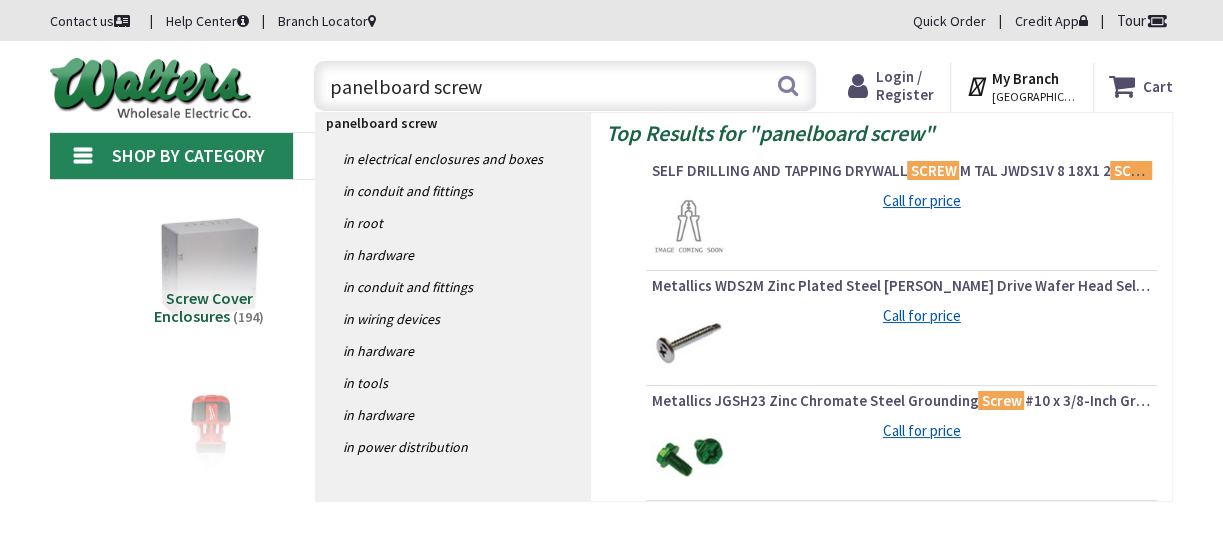 click on "panelboard screw" at bounding box center [565, 86] 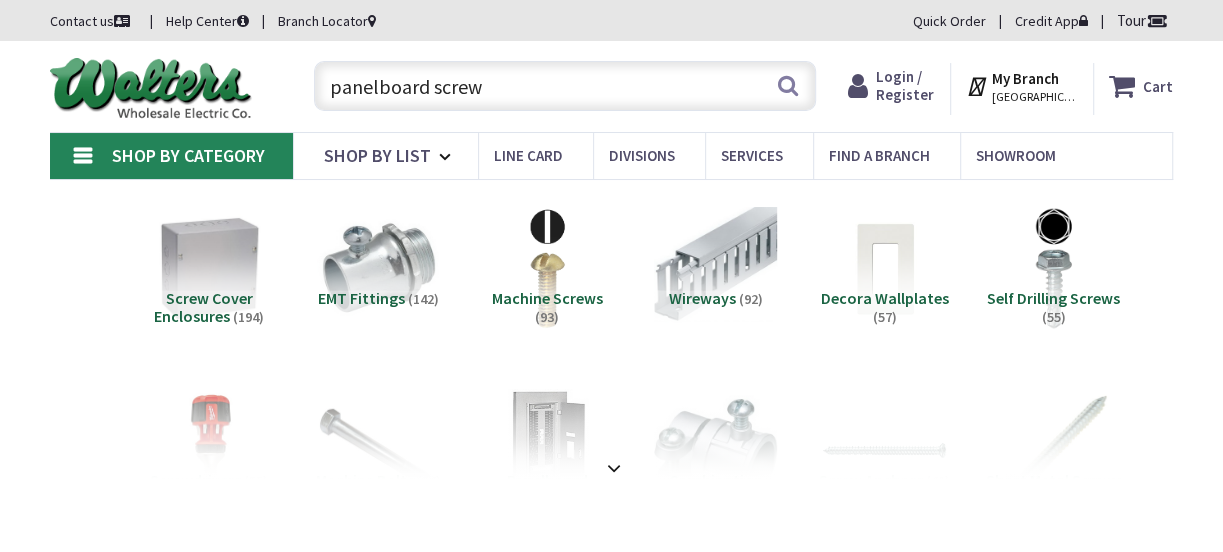 scroll, scrollTop: 0, scrollLeft: 0, axis: both 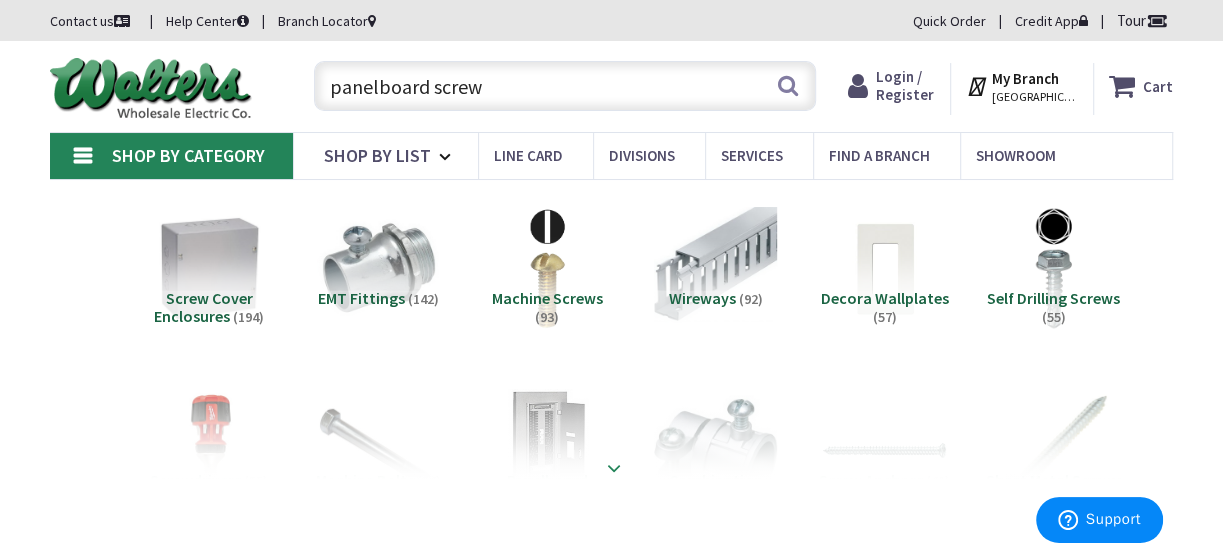 click at bounding box center (614, 468) 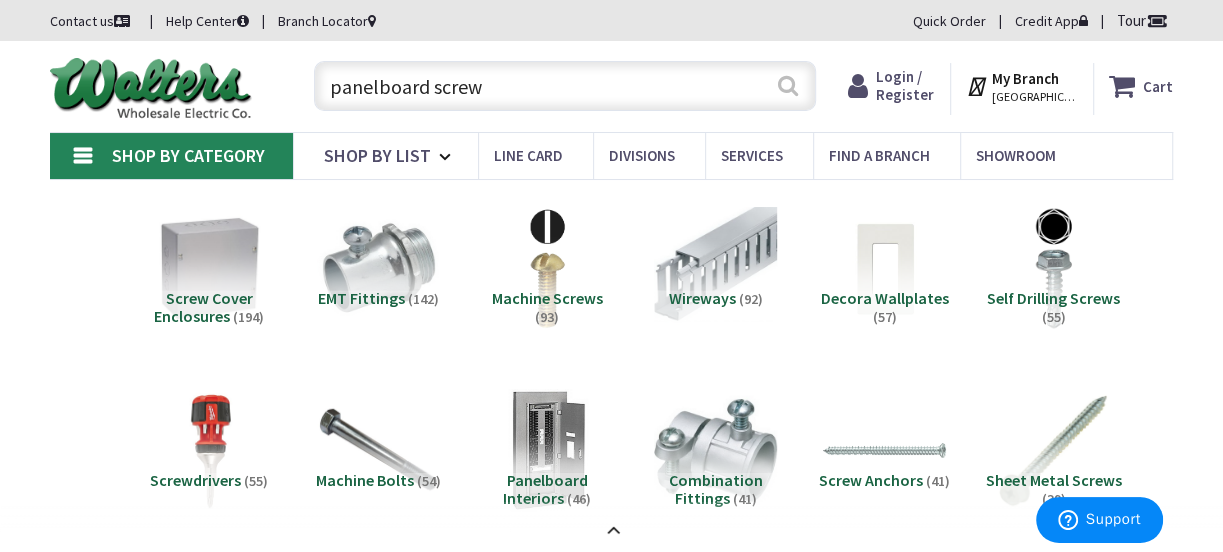 click on "Search" at bounding box center [788, 85] 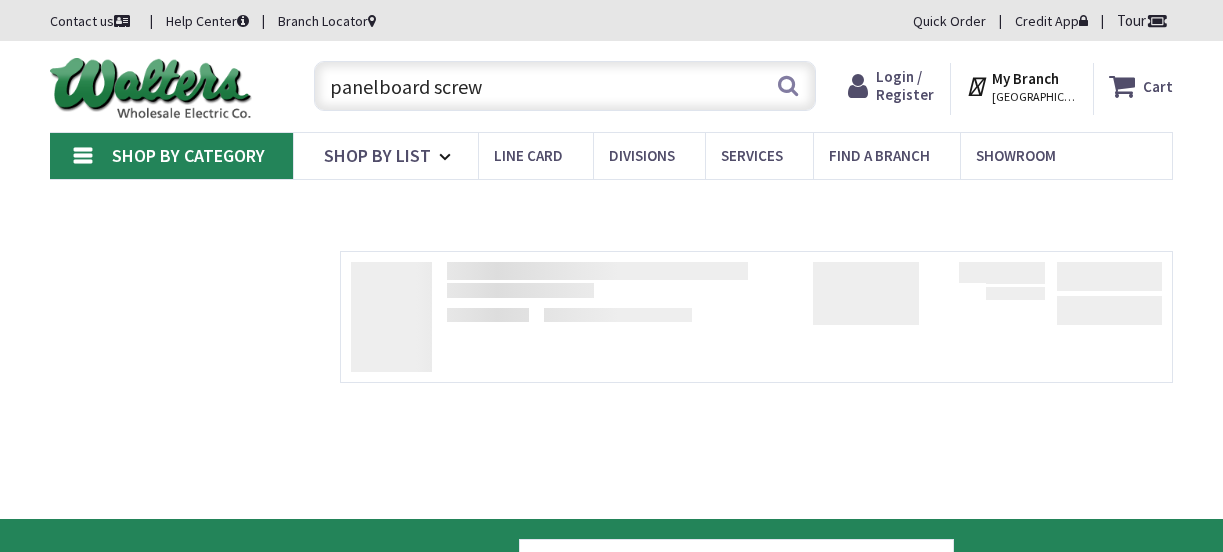 scroll, scrollTop: 0, scrollLeft: 0, axis: both 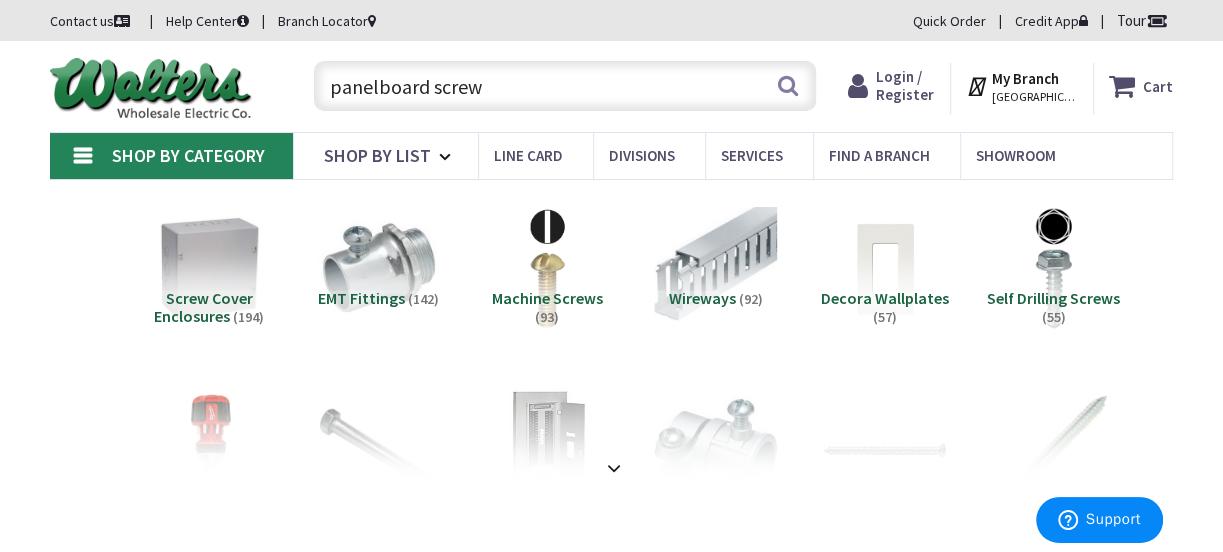 click on "panelboard screw" at bounding box center (565, 86) 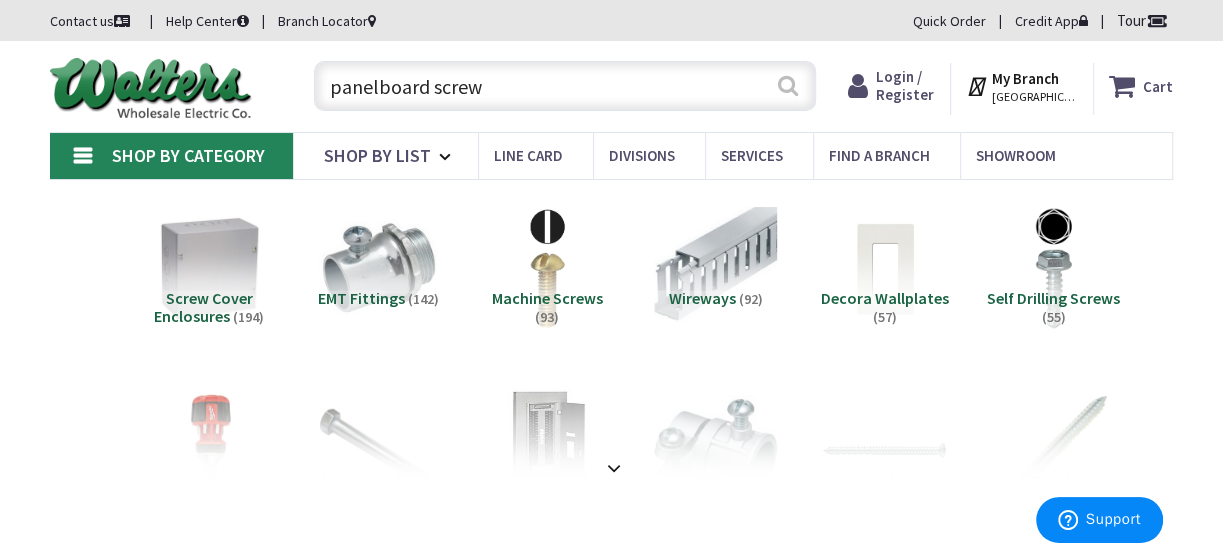 click on "Search" at bounding box center (788, 85) 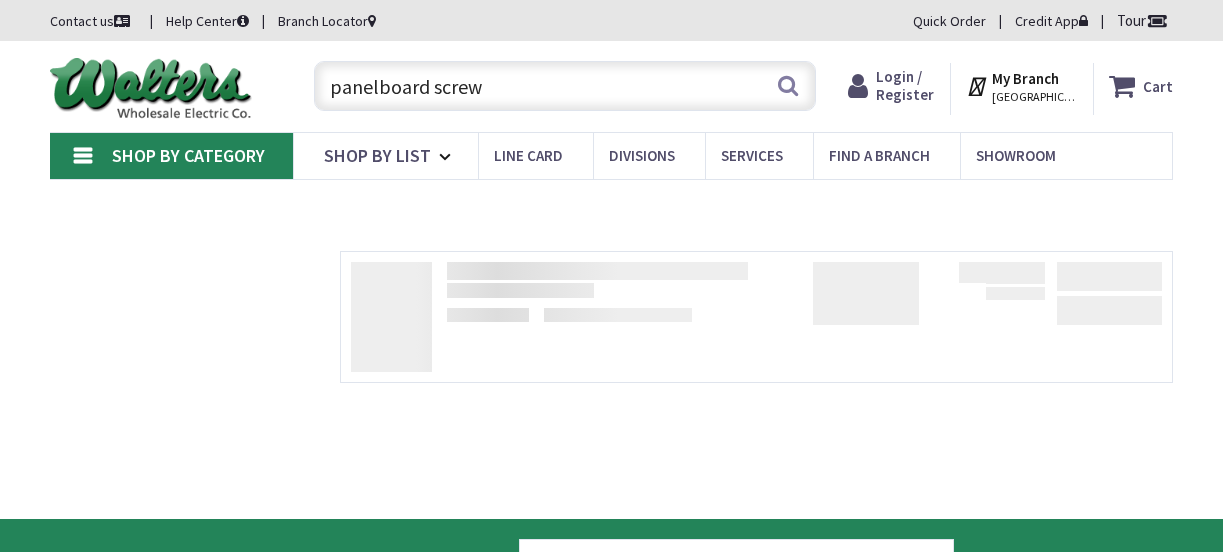 scroll, scrollTop: 0, scrollLeft: 0, axis: both 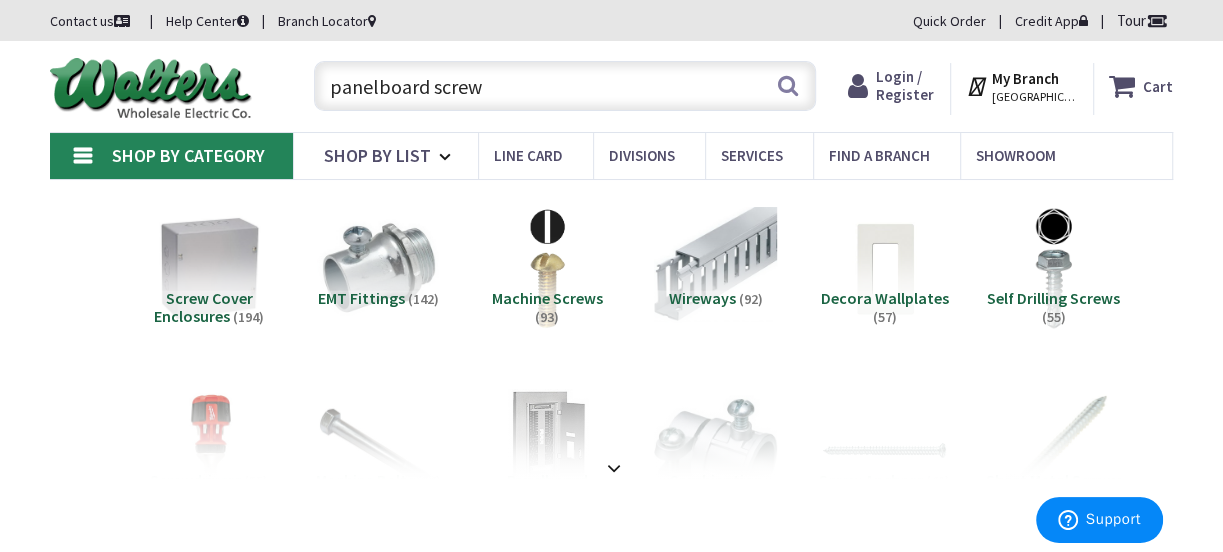 click on "Machine Screws" at bounding box center [547, 298] 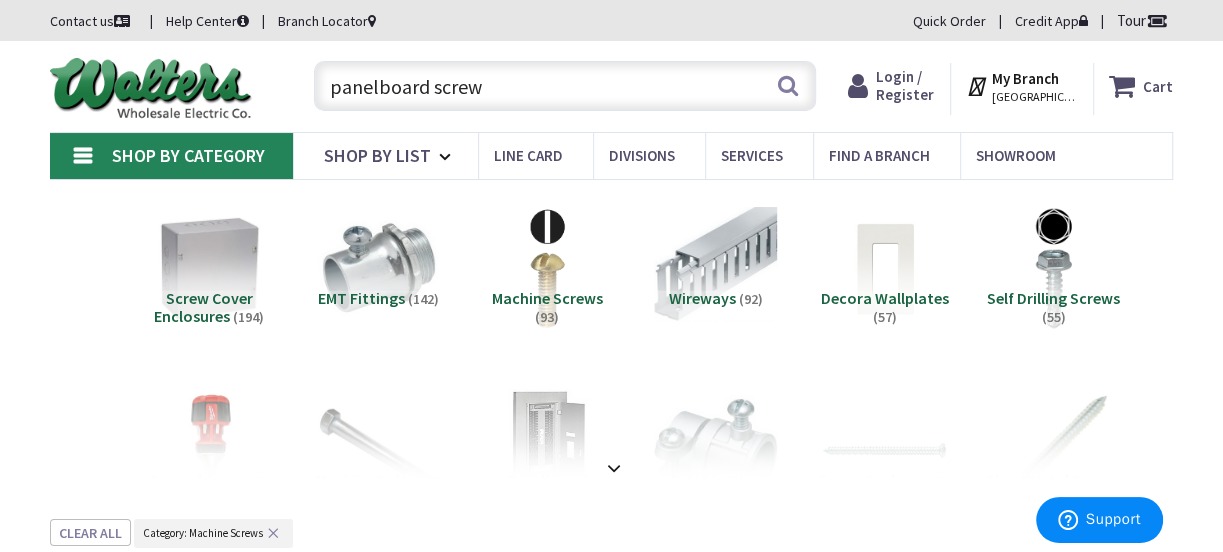 scroll, scrollTop: 519, scrollLeft: 0, axis: vertical 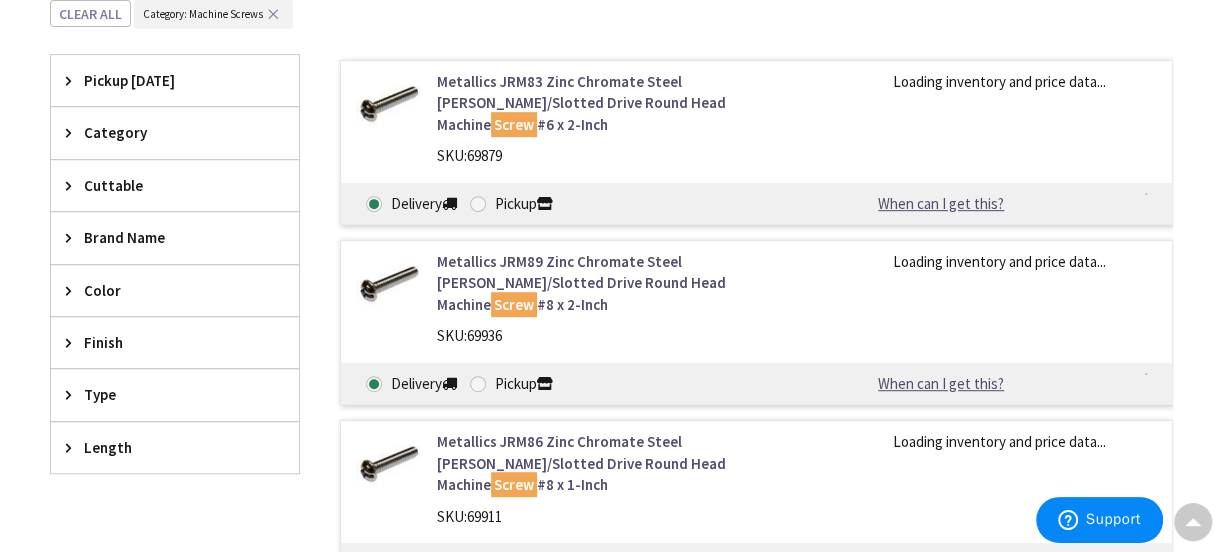 click on "Category" at bounding box center [165, 132] 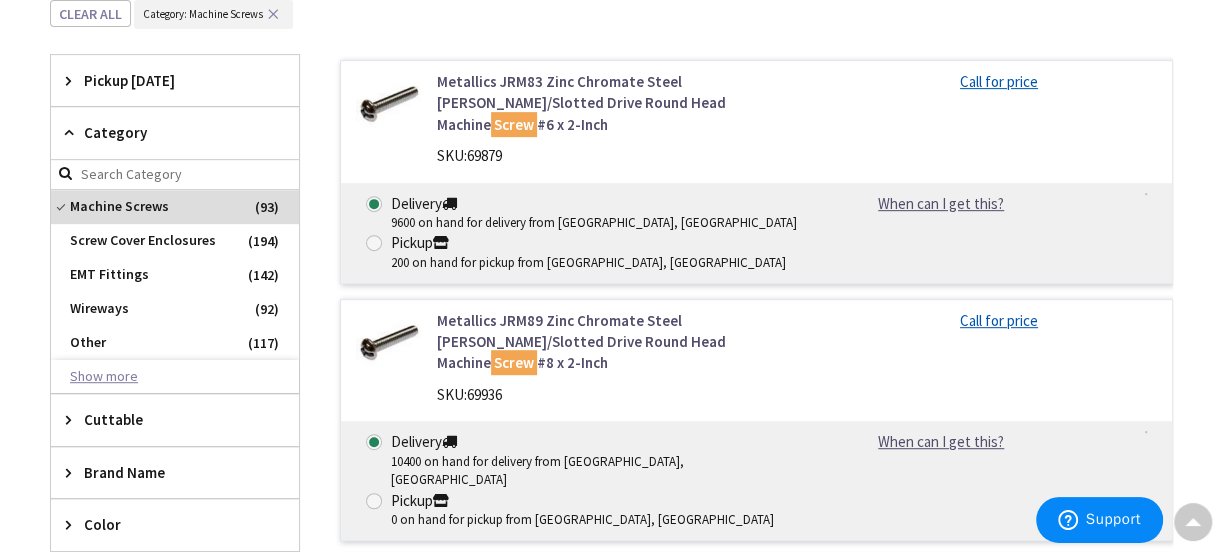 click on "Show more" at bounding box center (175, 377) 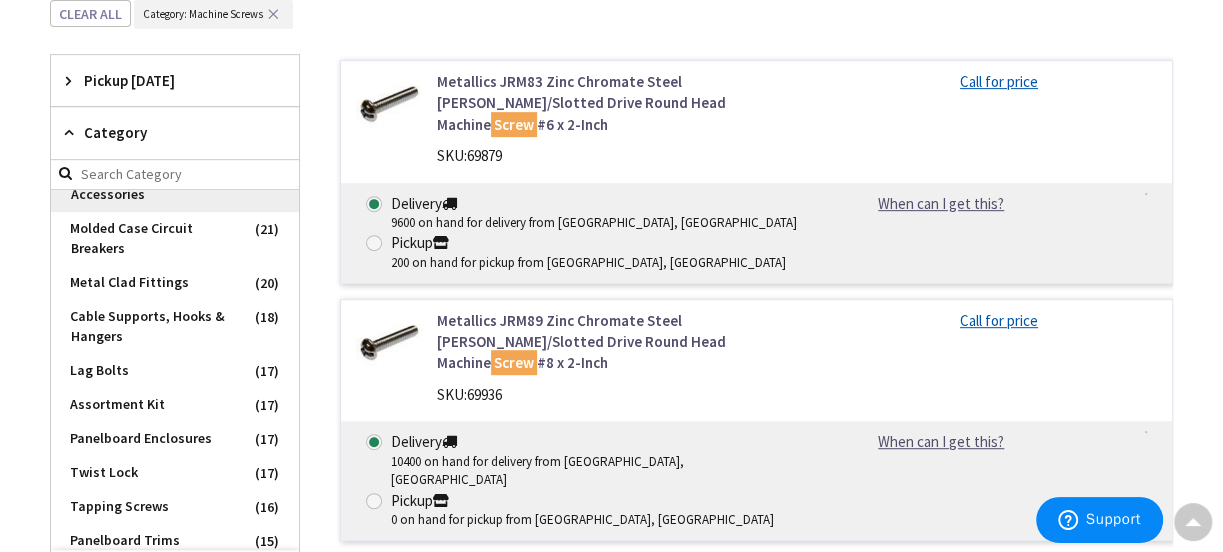 scroll, scrollTop: 970, scrollLeft: 0, axis: vertical 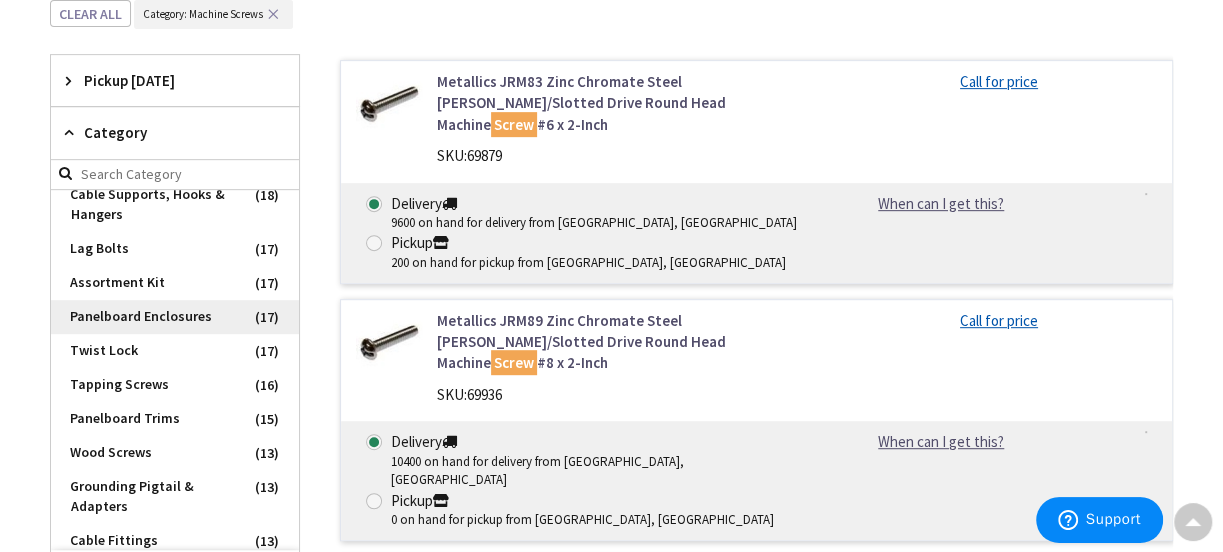 click on "Panelboard Enclosures" at bounding box center [175, 317] 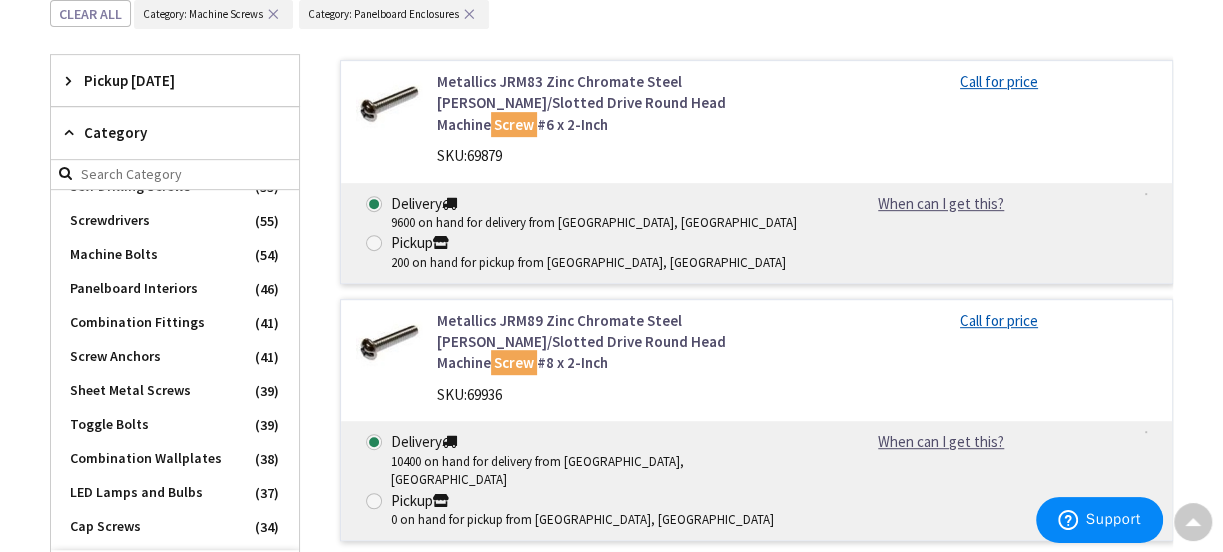 scroll, scrollTop: 0, scrollLeft: 0, axis: both 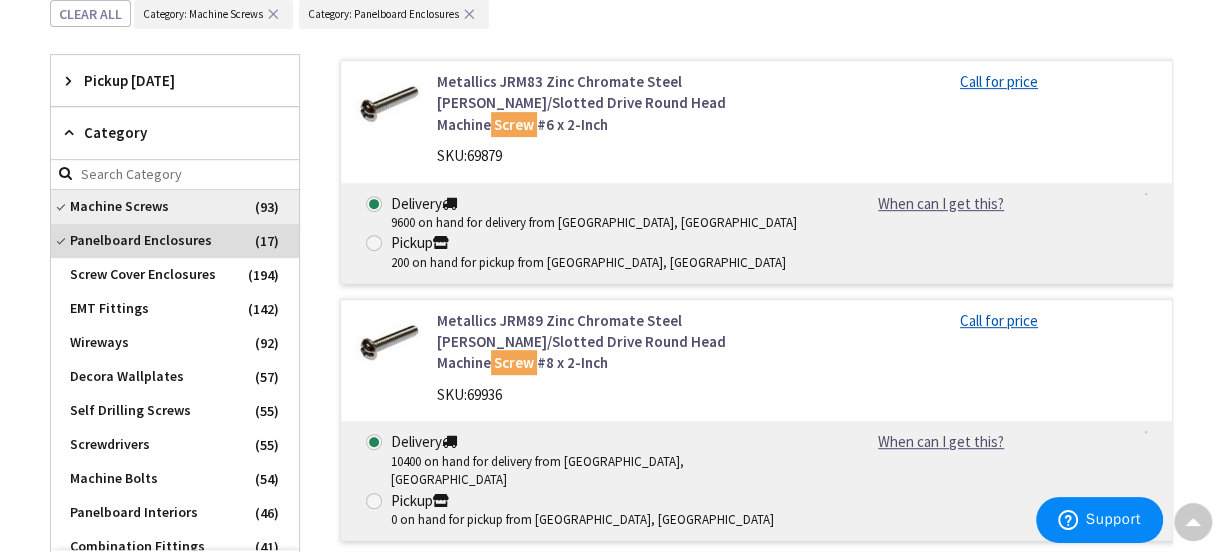 click on "Machine Screws" at bounding box center [175, 207] 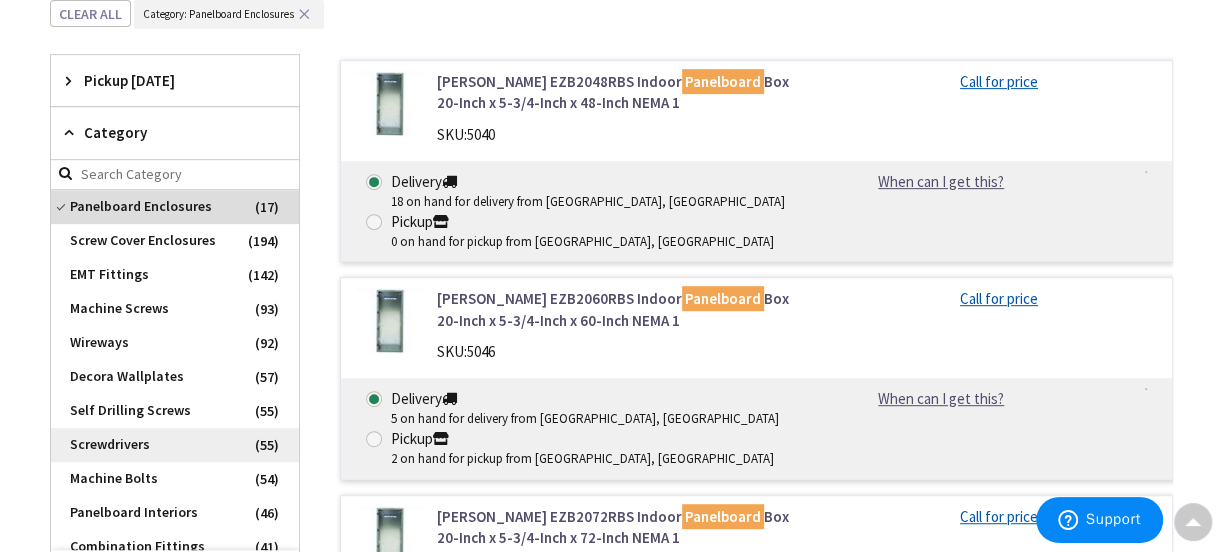 scroll, scrollTop: 120, scrollLeft: 0, axis: vertical 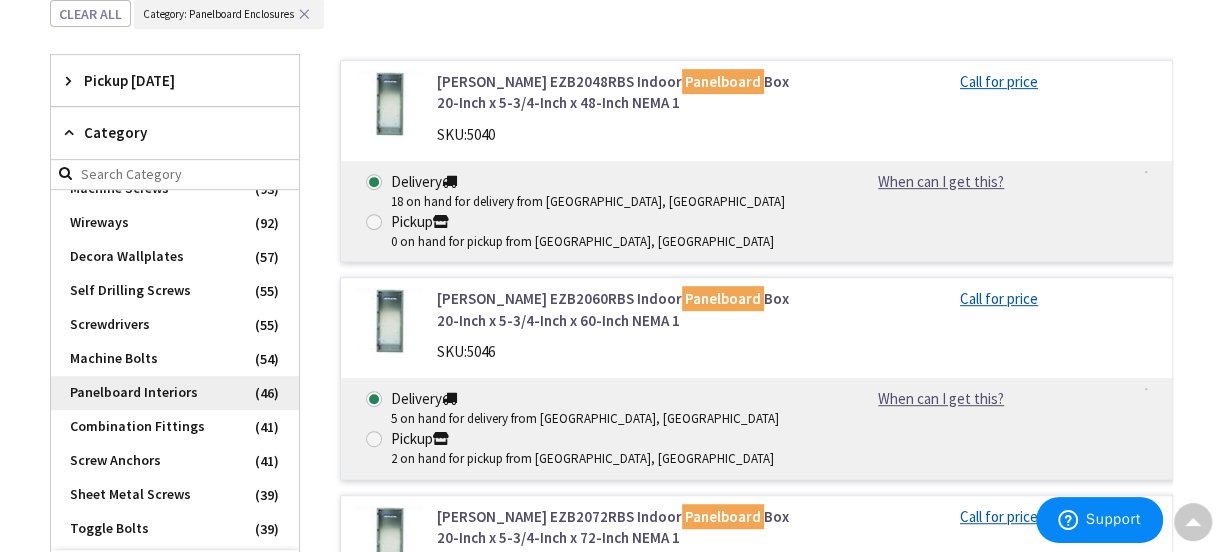 click on "Panelboard Interiors" at bounding box center (175, 393) 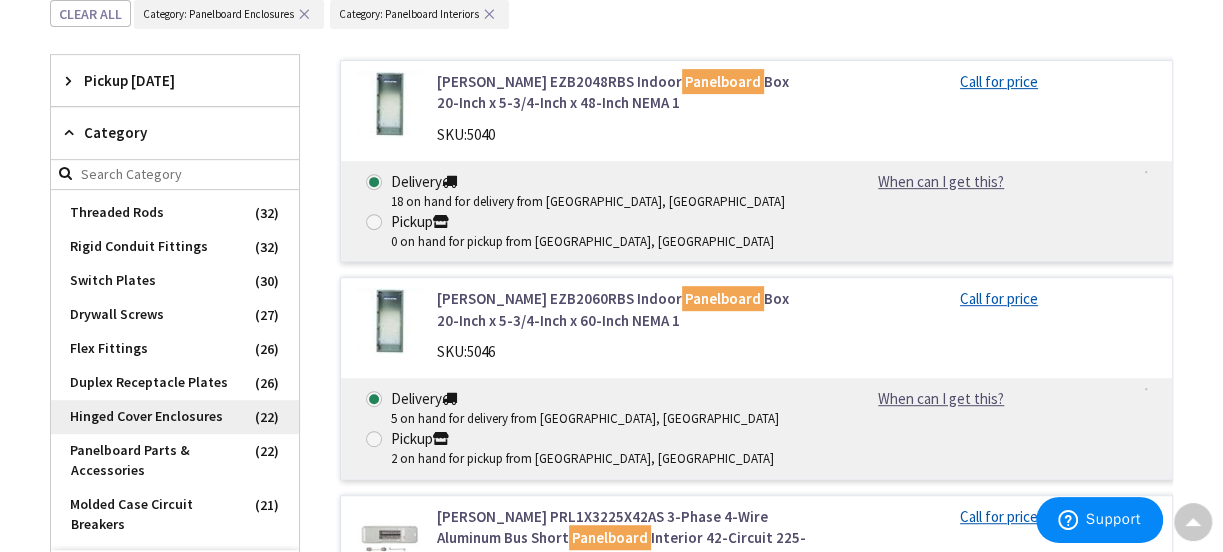 scroll, scrollTop: 727, scrollLeft: 0, axis: vertical 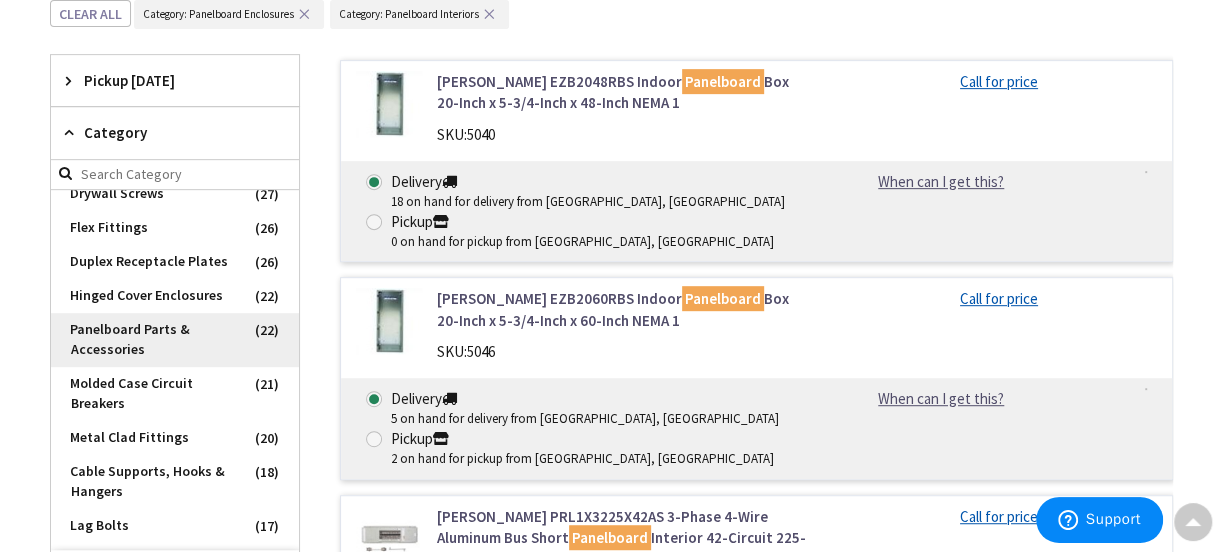 click on "Panelboard Parts & Accessories" at bounding box center [175, 340] 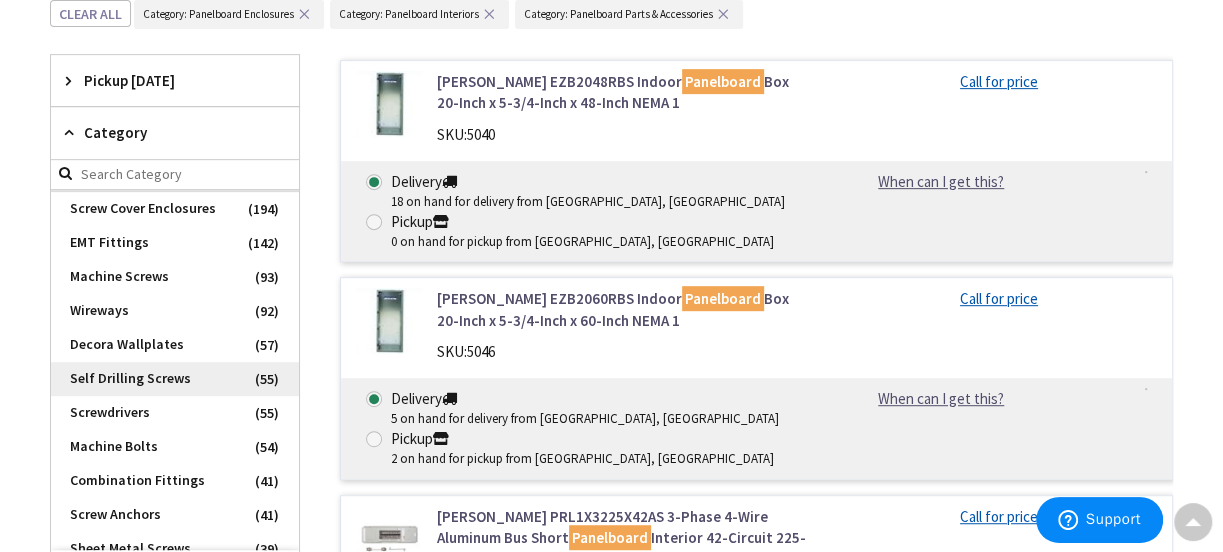 scroll, scrollTop: 0, scrollLeft: 0, axis: both 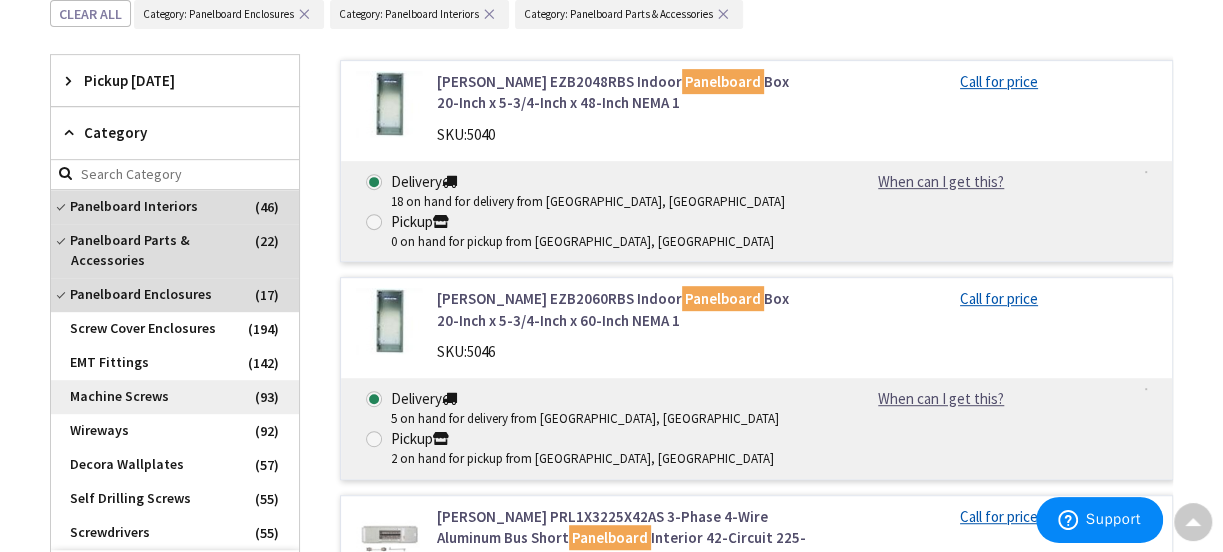 click on "Machine Screws" at bounding box center (175, 397) 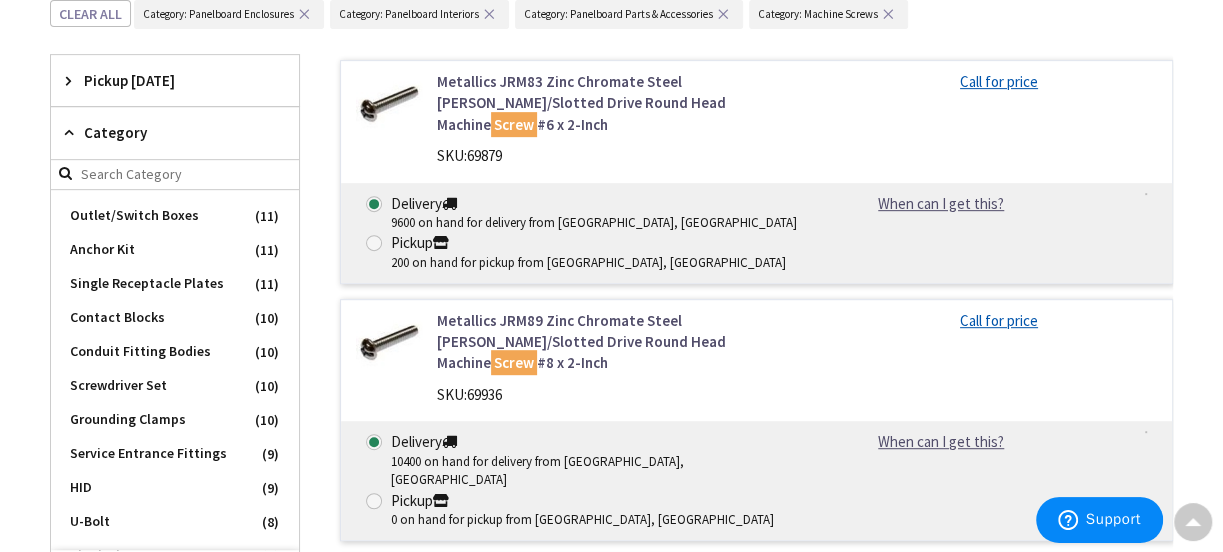 scroll, scrollTop: 1575, scrollLeft: 0, axis: vertical 